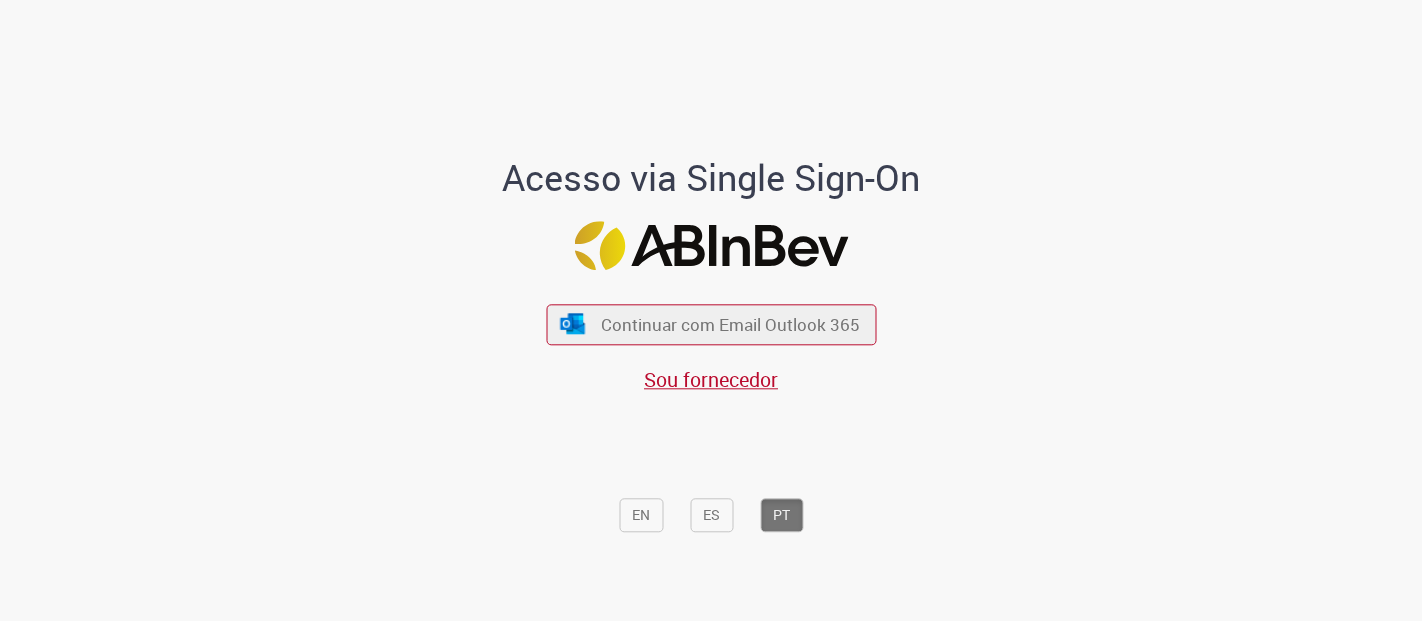 scroll, scrollTop: 0, scrollLeft: 0, axis: both 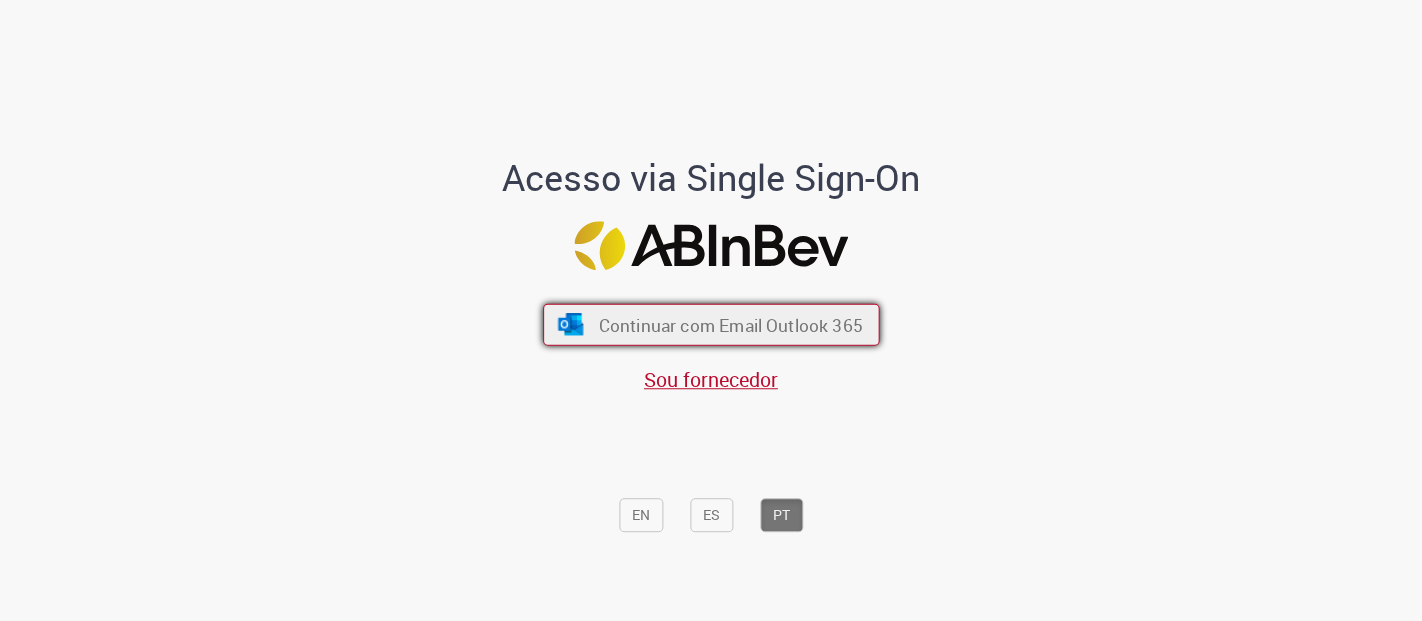 click on "Continuar com Email Outlook 365" at bounding box center [730, 324] 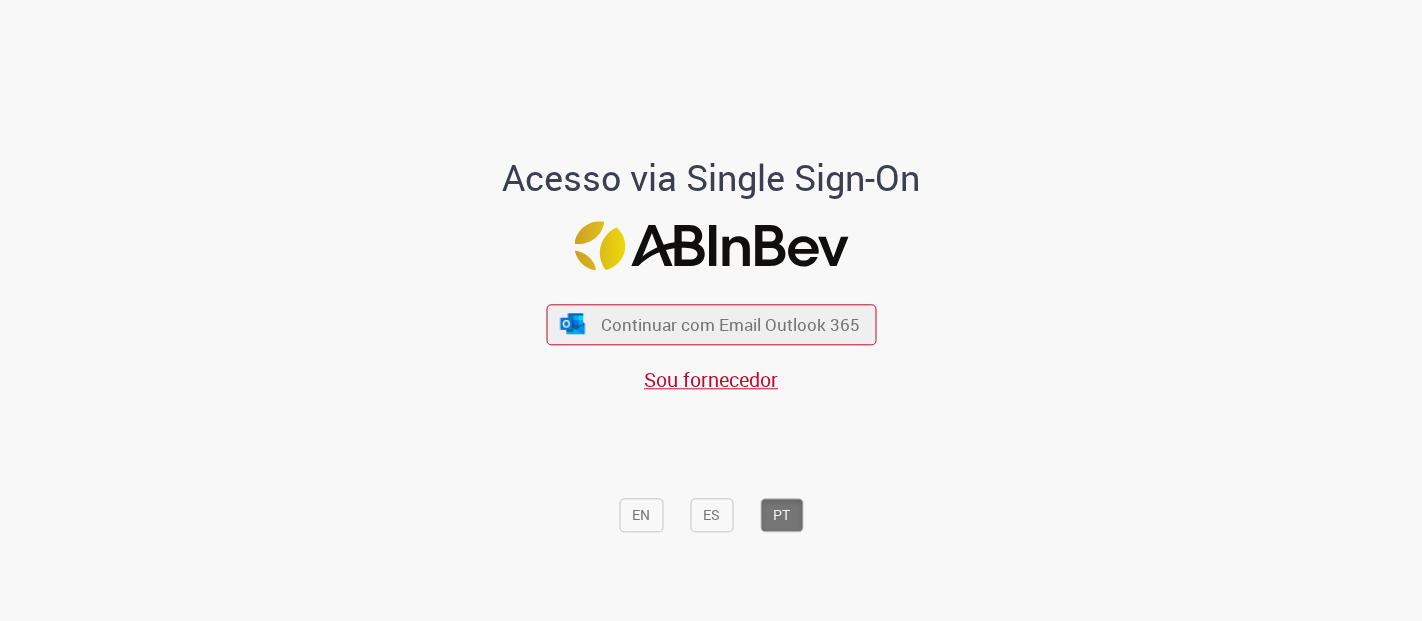 scroll, scrollTop: 0, scrollLeft: 0, axis: both 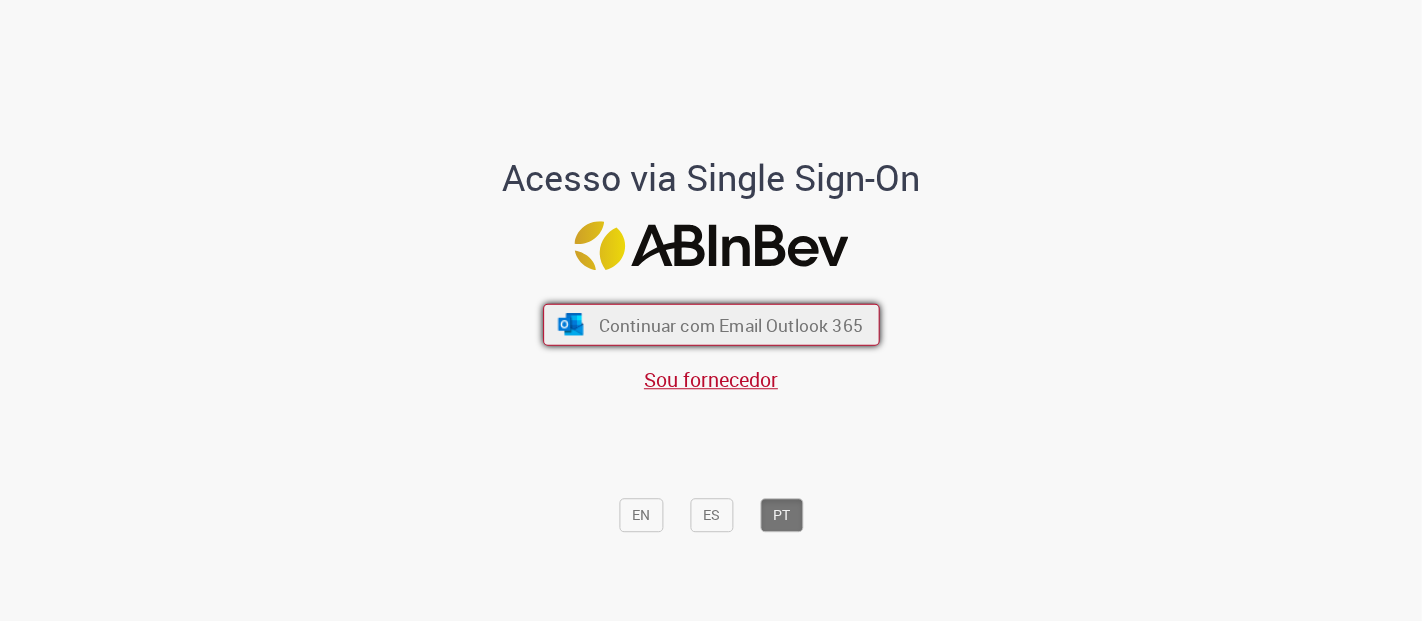 click on "Continuar com Email Outlook 365" at bounding box center (711, 325) 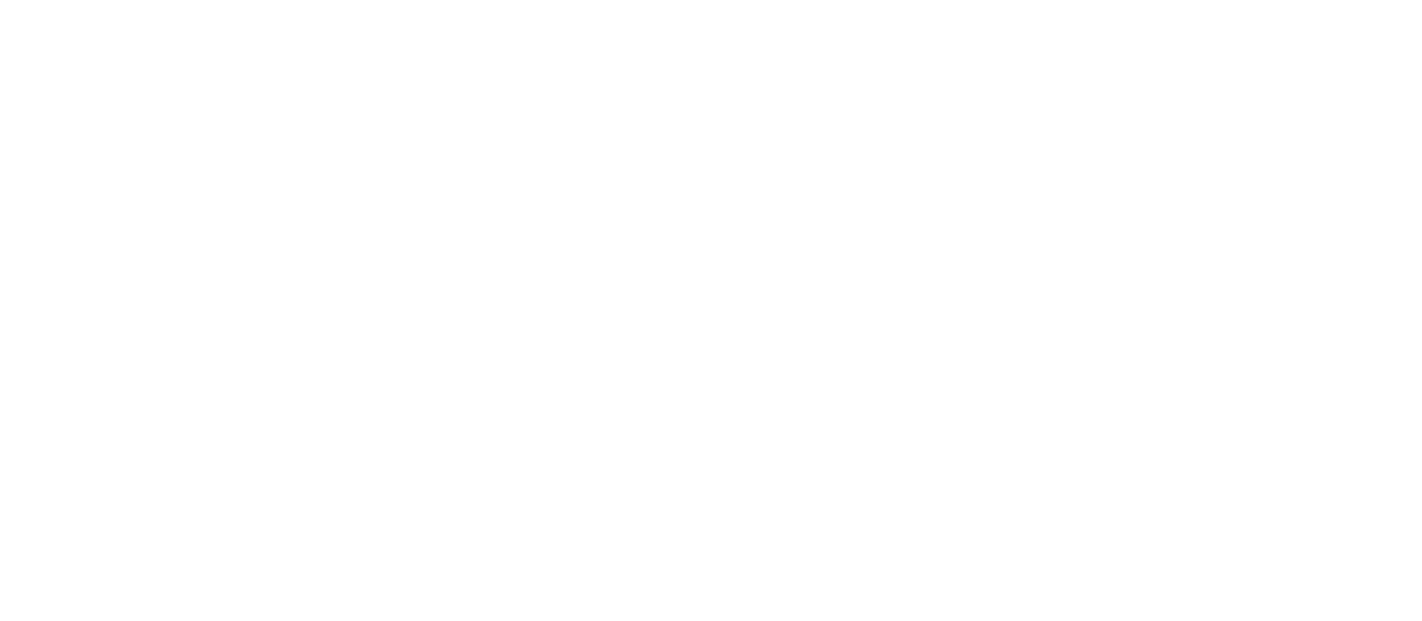 scroll, scrollTop: 0, scrollLeft: 0, axis: both 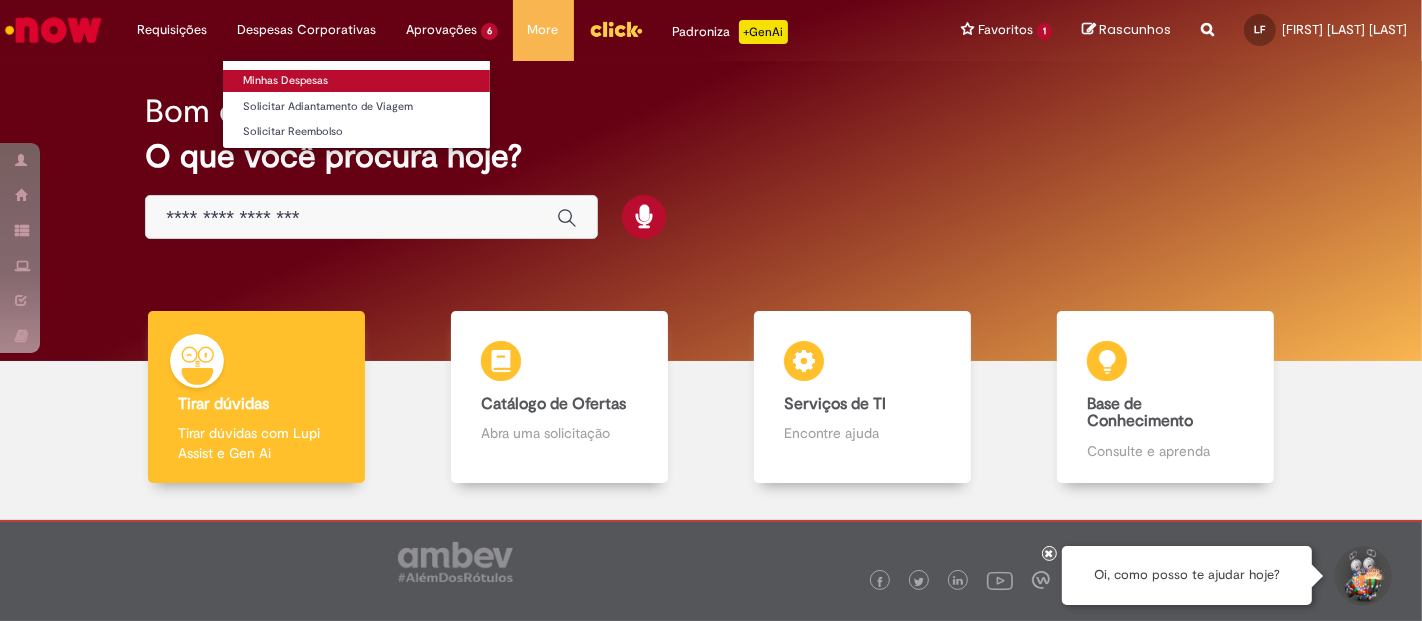 click on "Minhas Despesas" at bounding box center (356, 81) 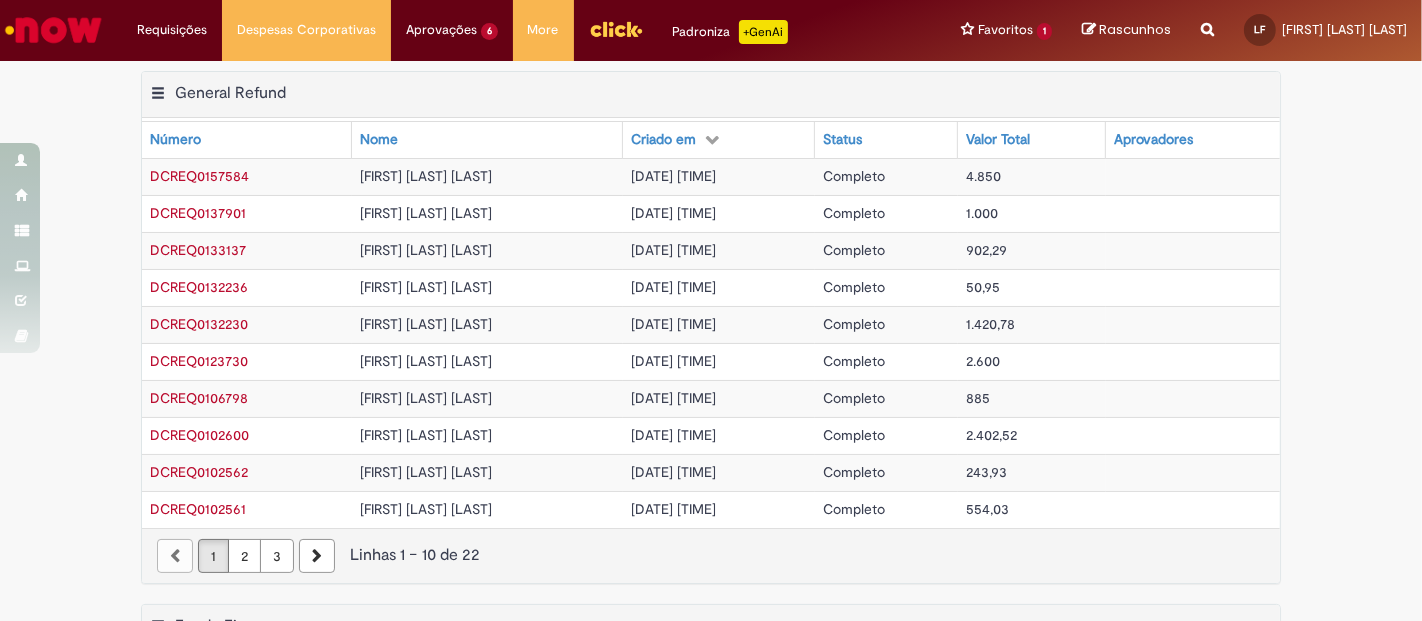 click at bounding box center [53, 30] 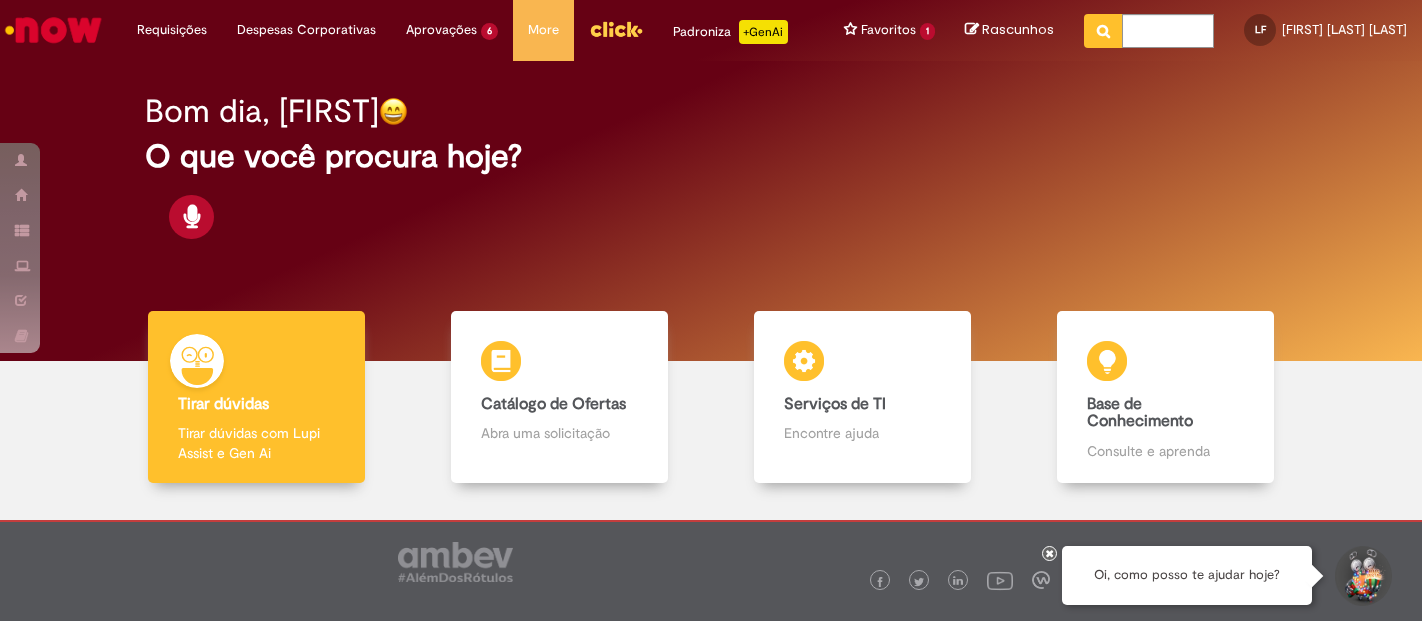scroll, scrollTop: 0, scrollLeft: 0, axis: both 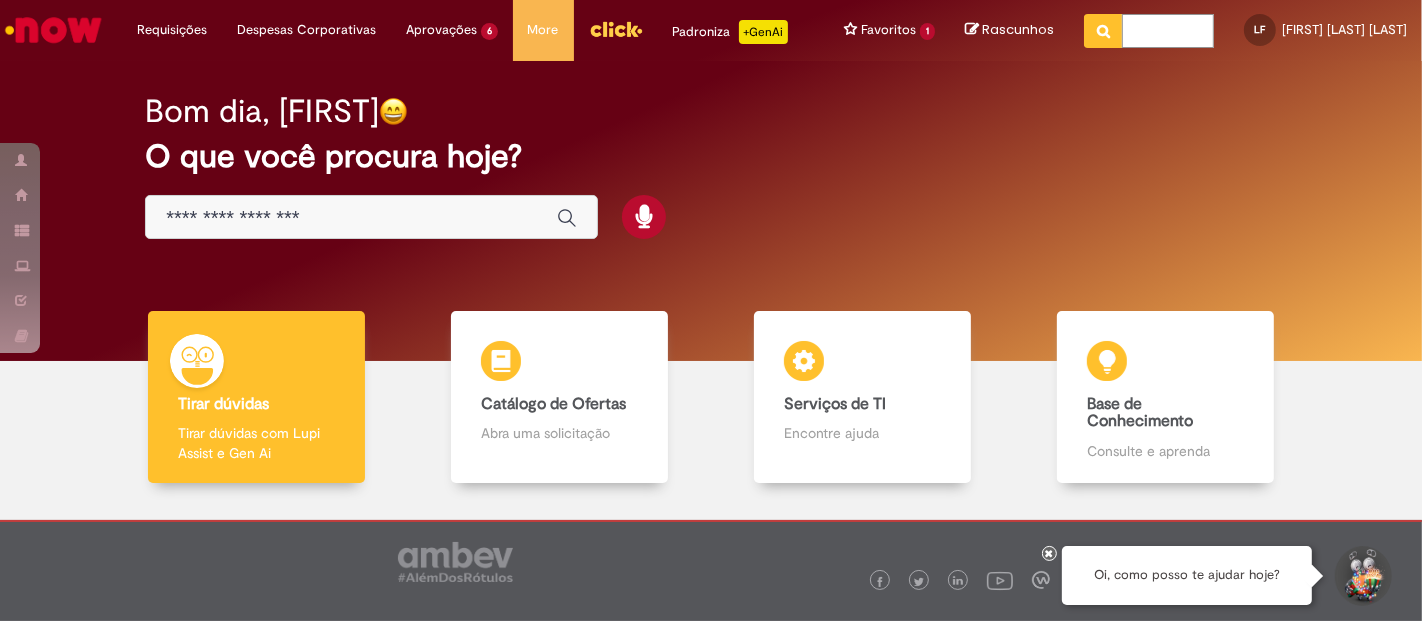 click at bounding box center [1168, 31] 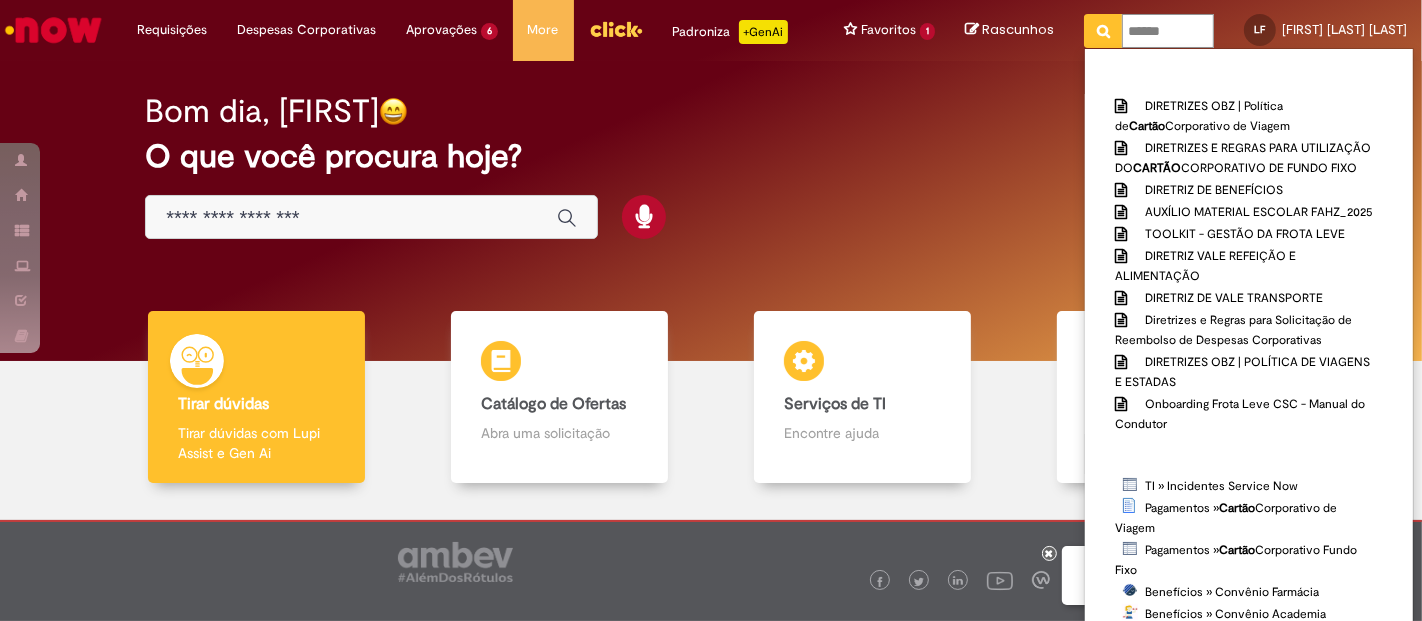 type on "******" 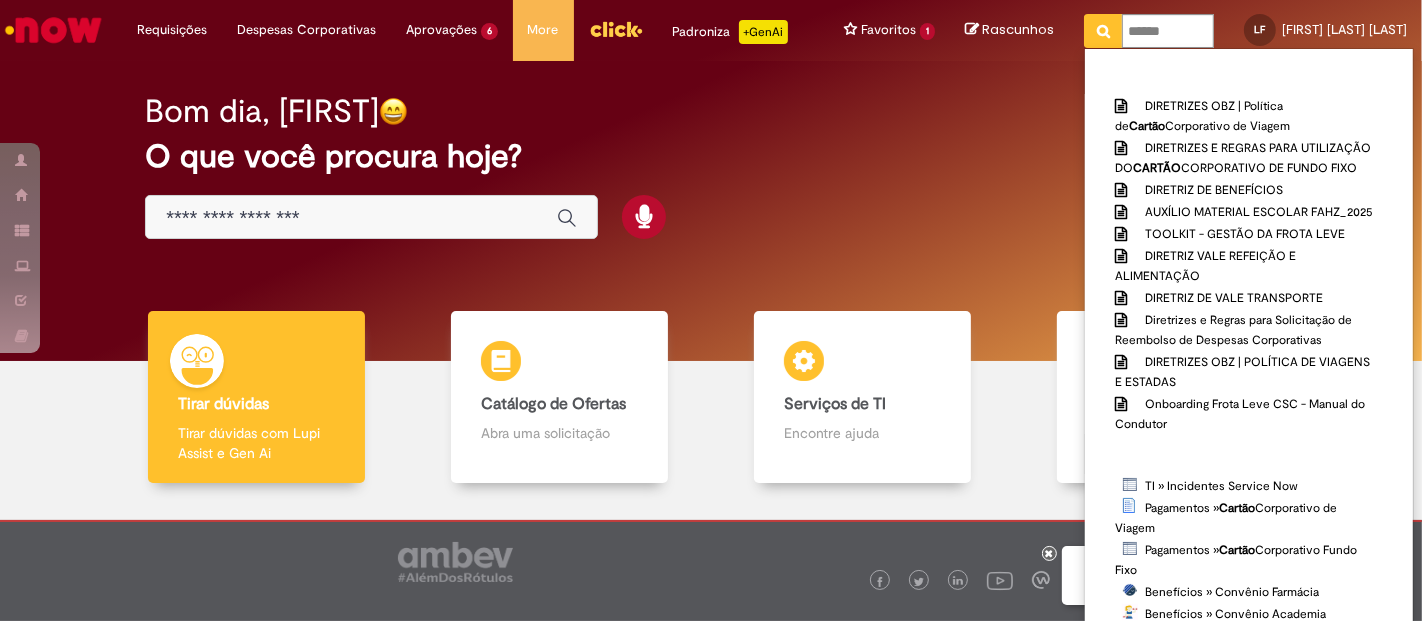 click at bounding box center [351, 218] 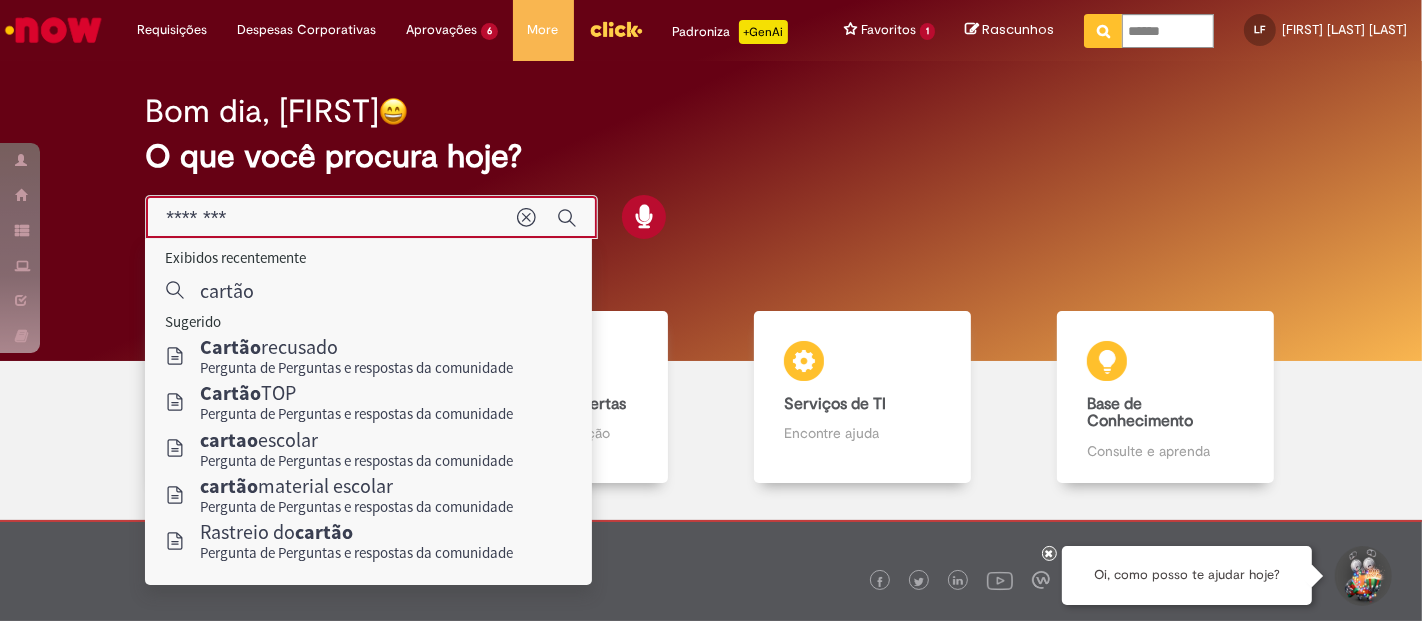 type on "*********" 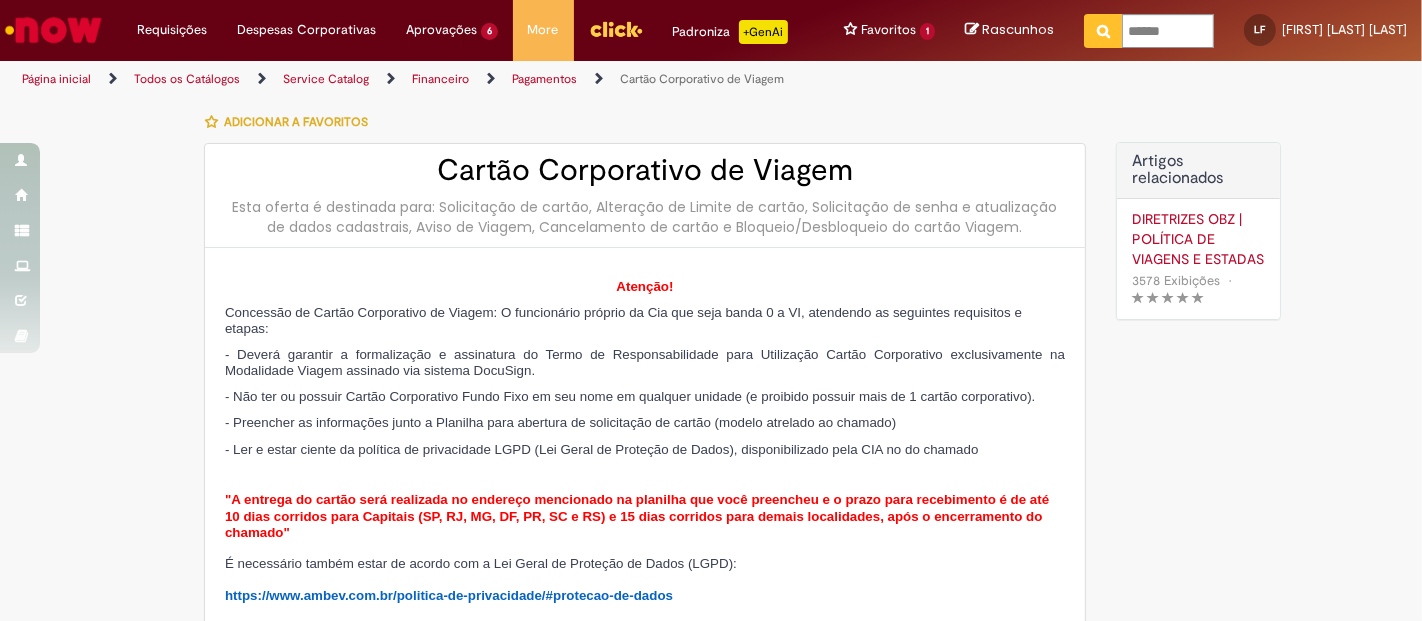 type on "********" 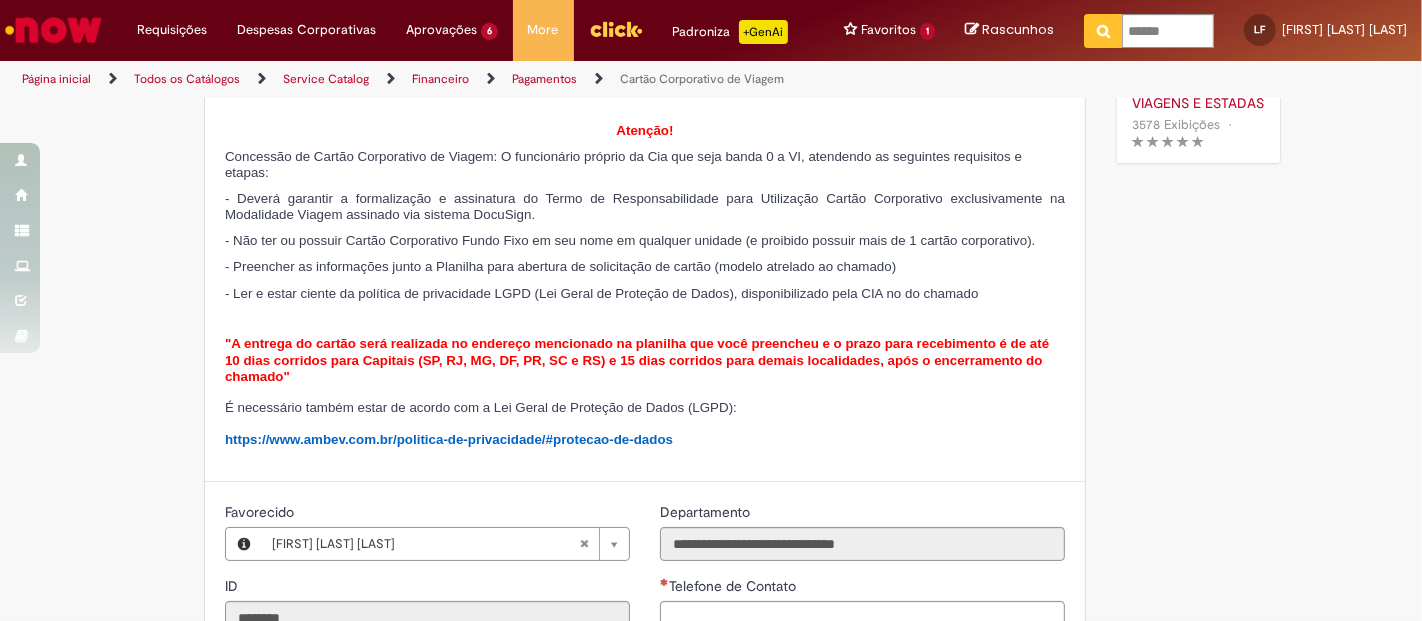 scroll, scrollTop: 0, scrollLeft: 0, axis: both 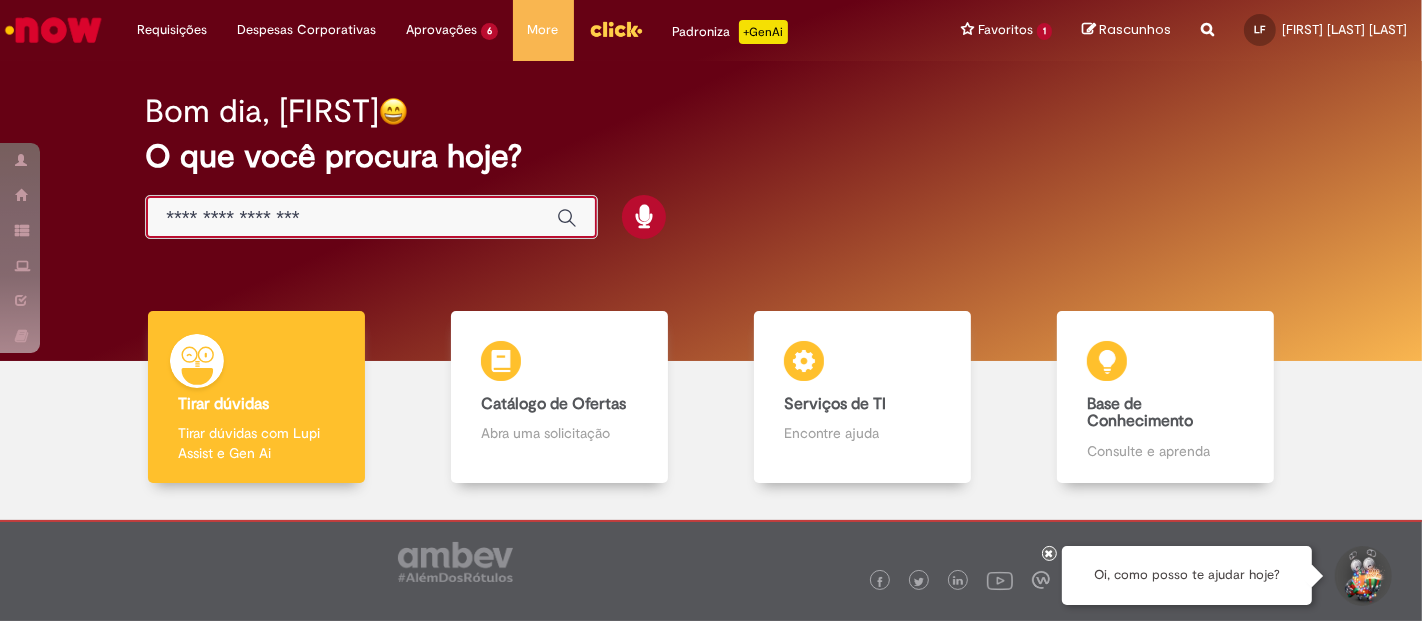 click at bounding box center (351, 218) 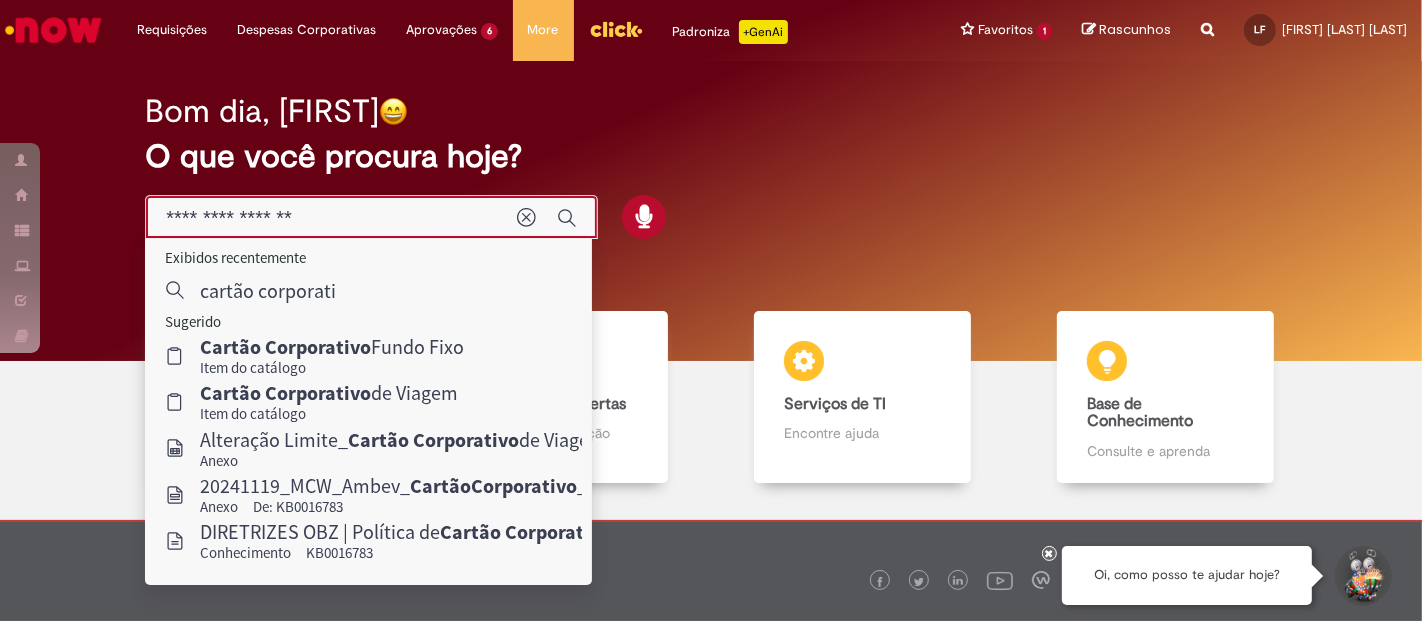 type on "**********" 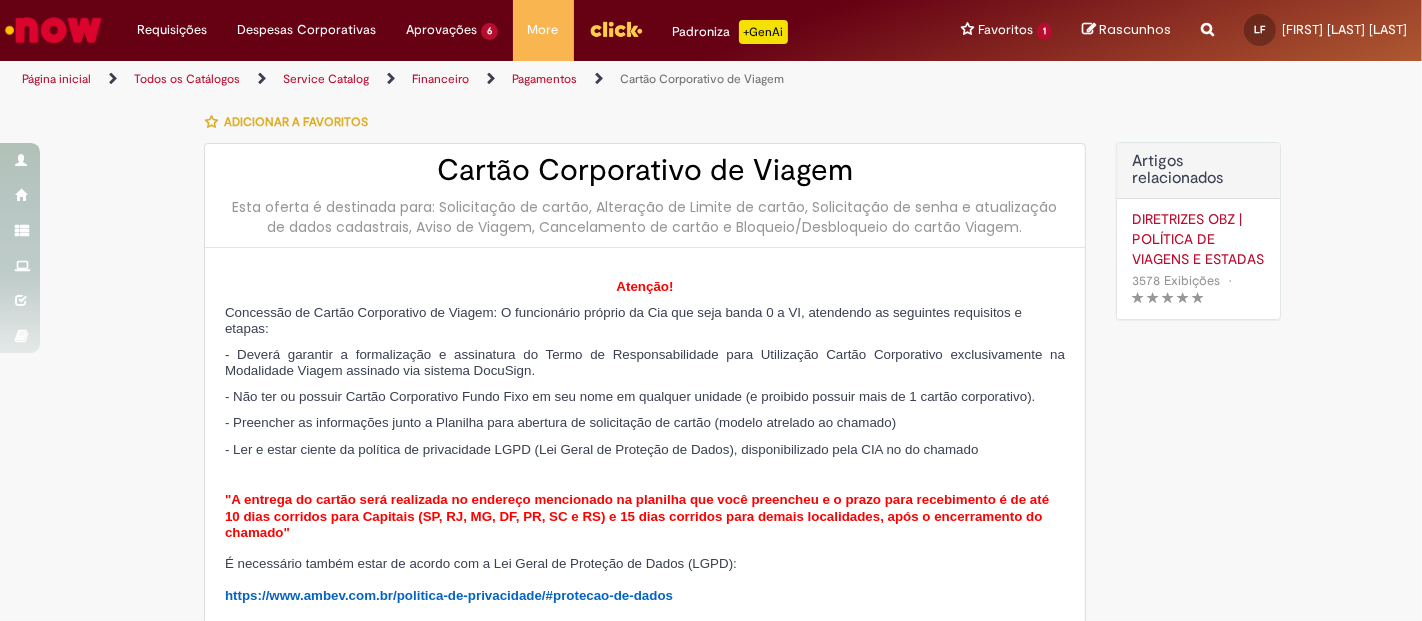 type on "********" 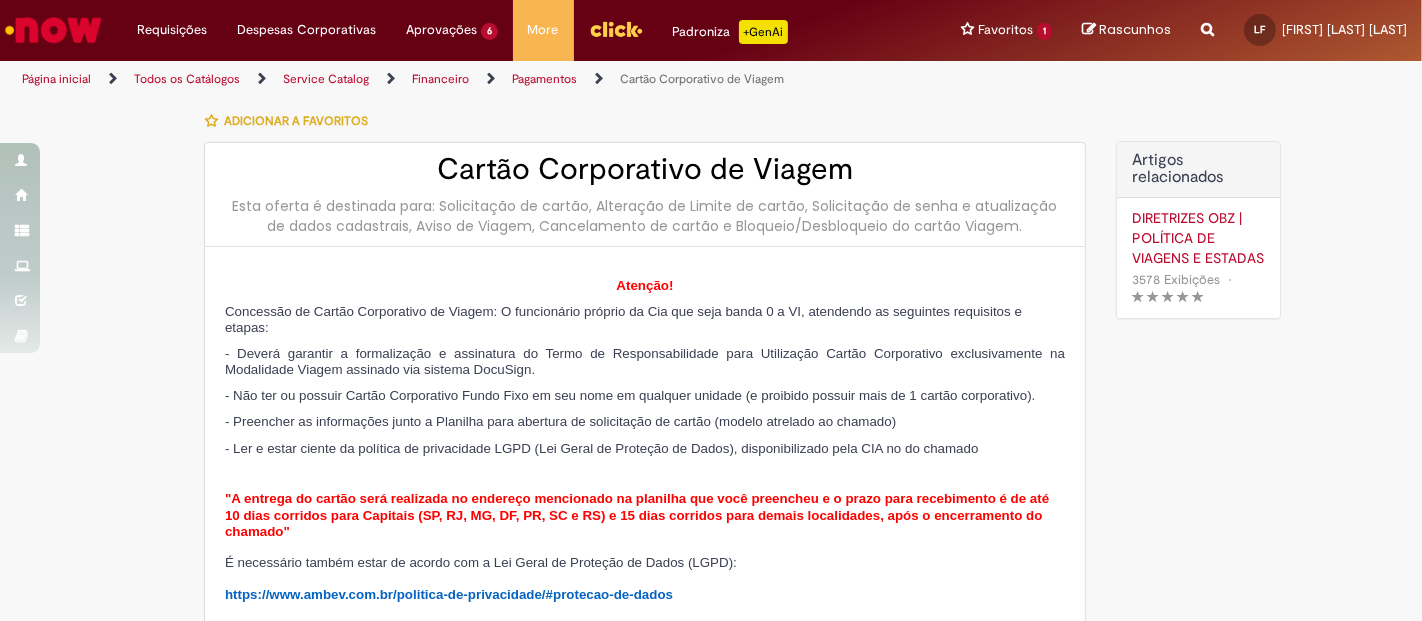 scroll, scrollTop: 0, scrollLeft: 0, axis: both 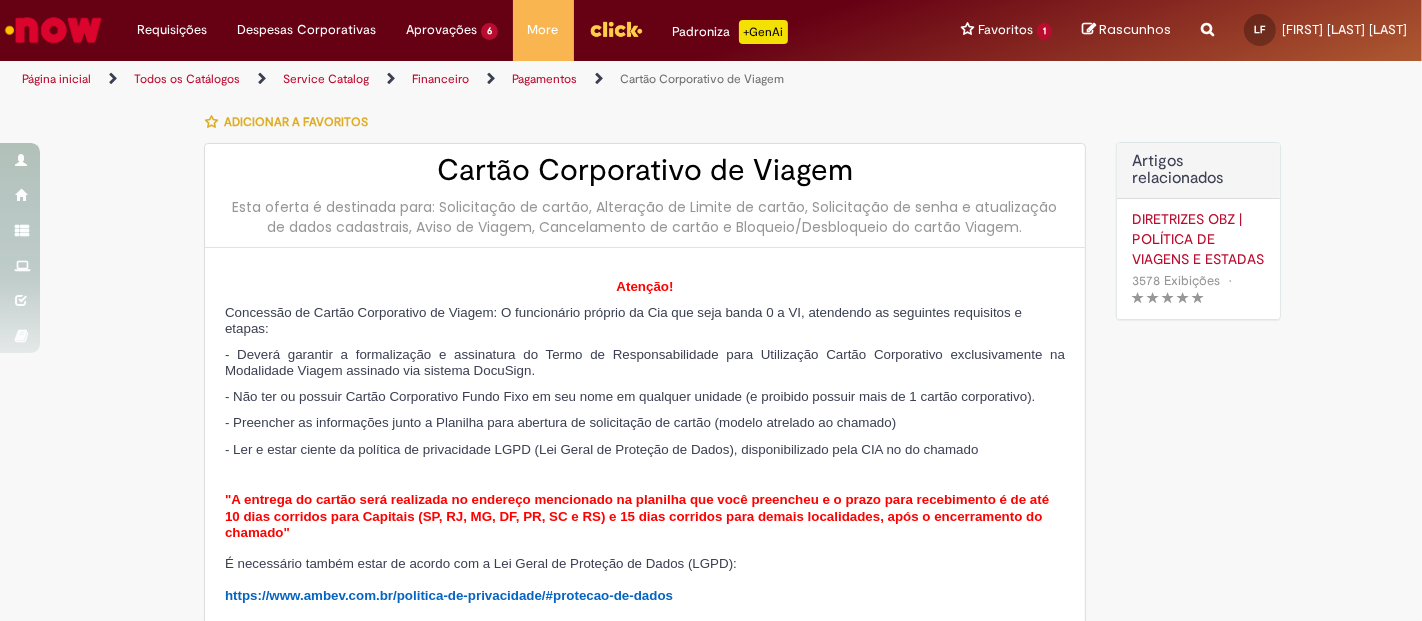 click on "Service Catalog" at bounding box center (326, 79) 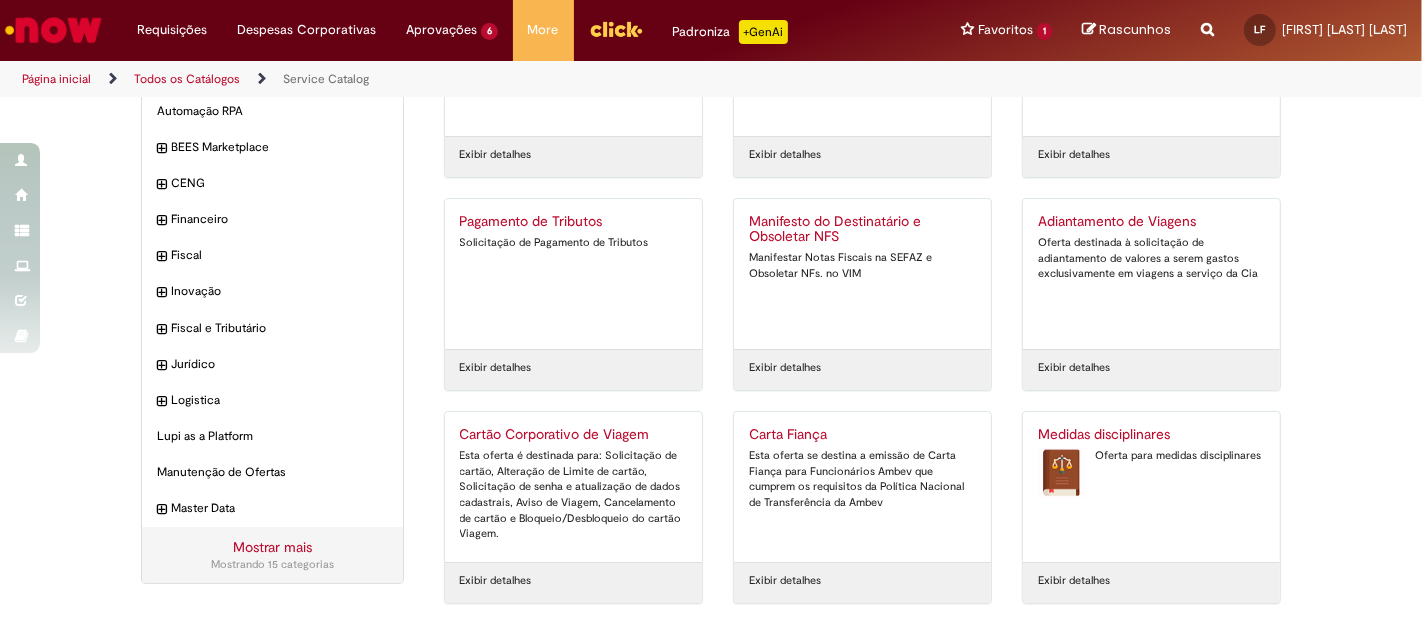 scroll, scrollTop: 0, scrollLeft: 0, axis: both 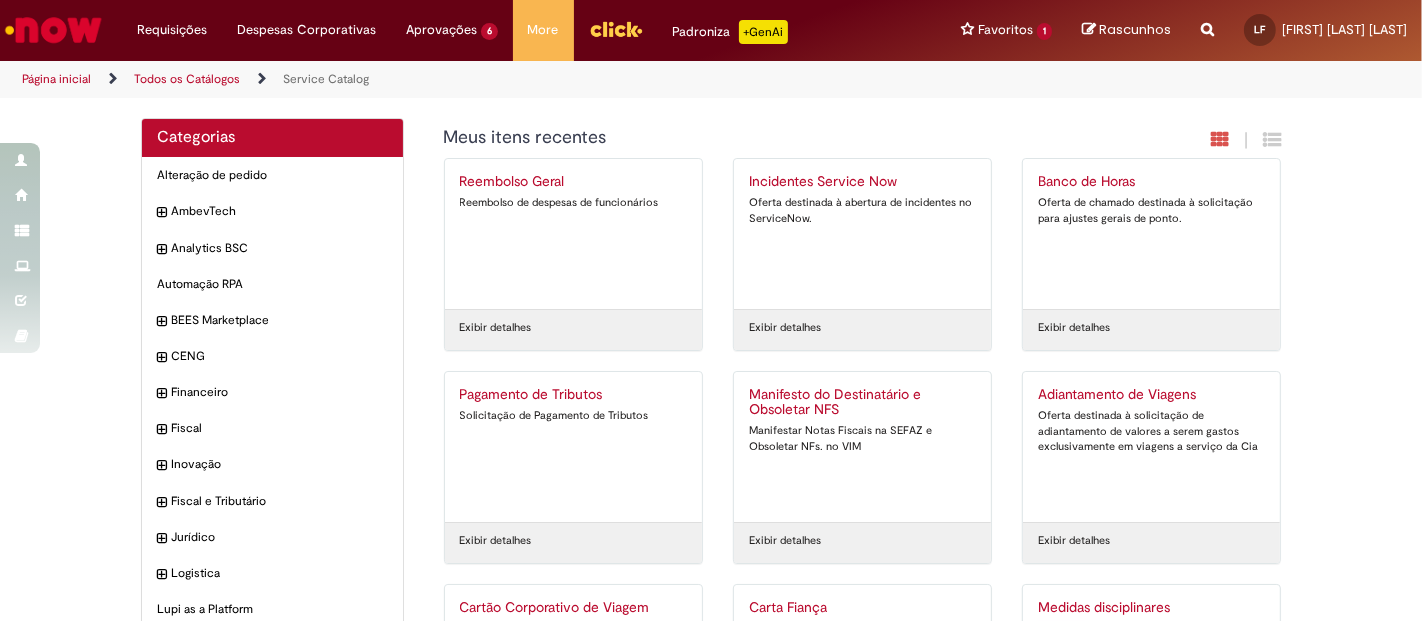 click at bounding box center [53, 30] 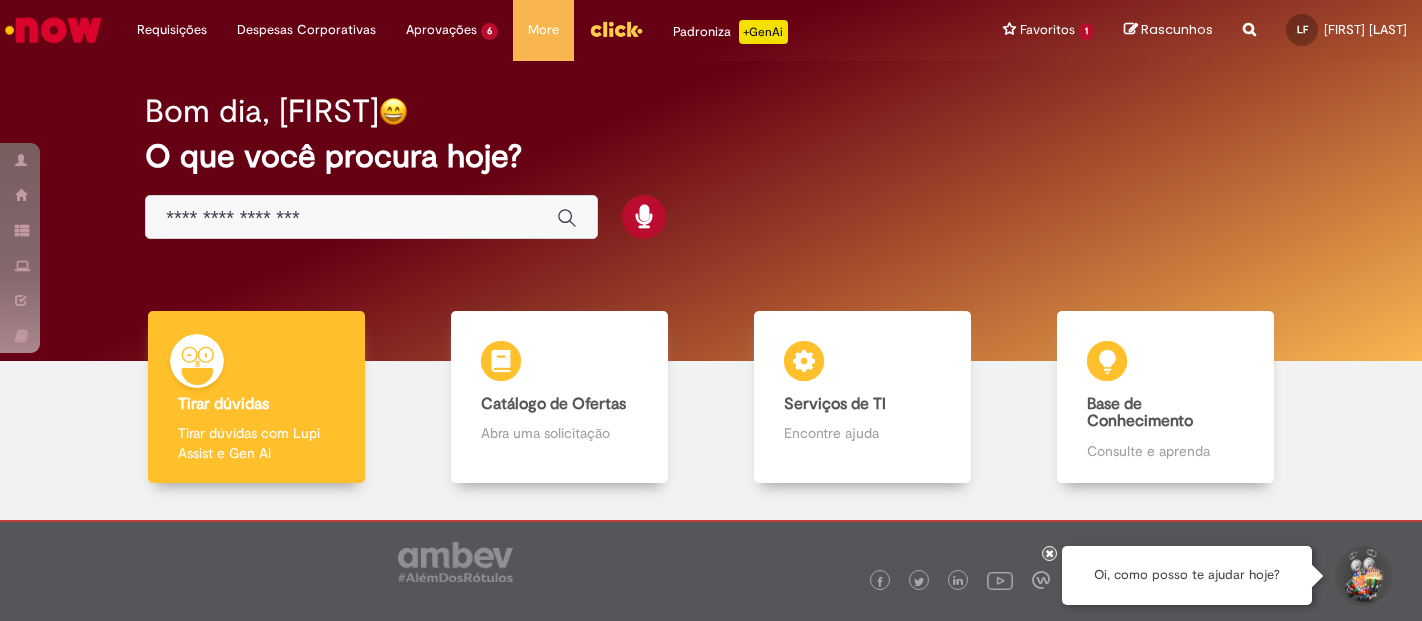 scroll, scrollTop: 0, scrollLeft: 0, axis: both 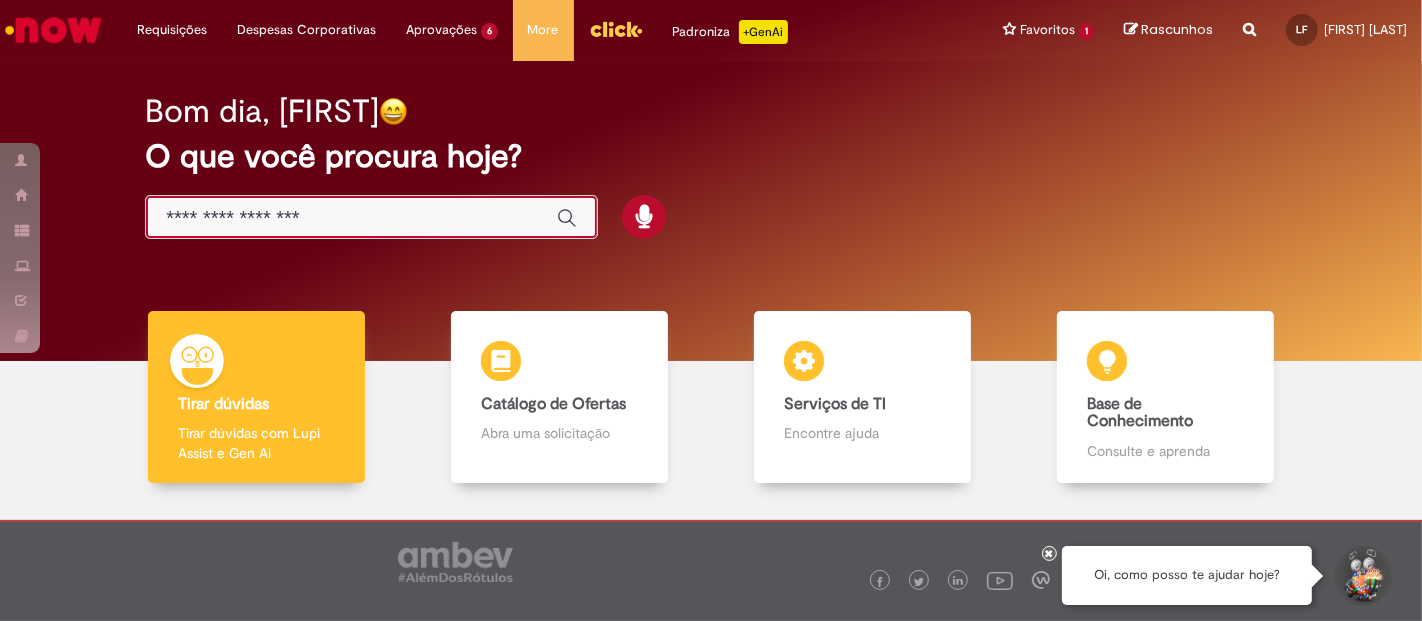 click at bounding box center [351, 218] 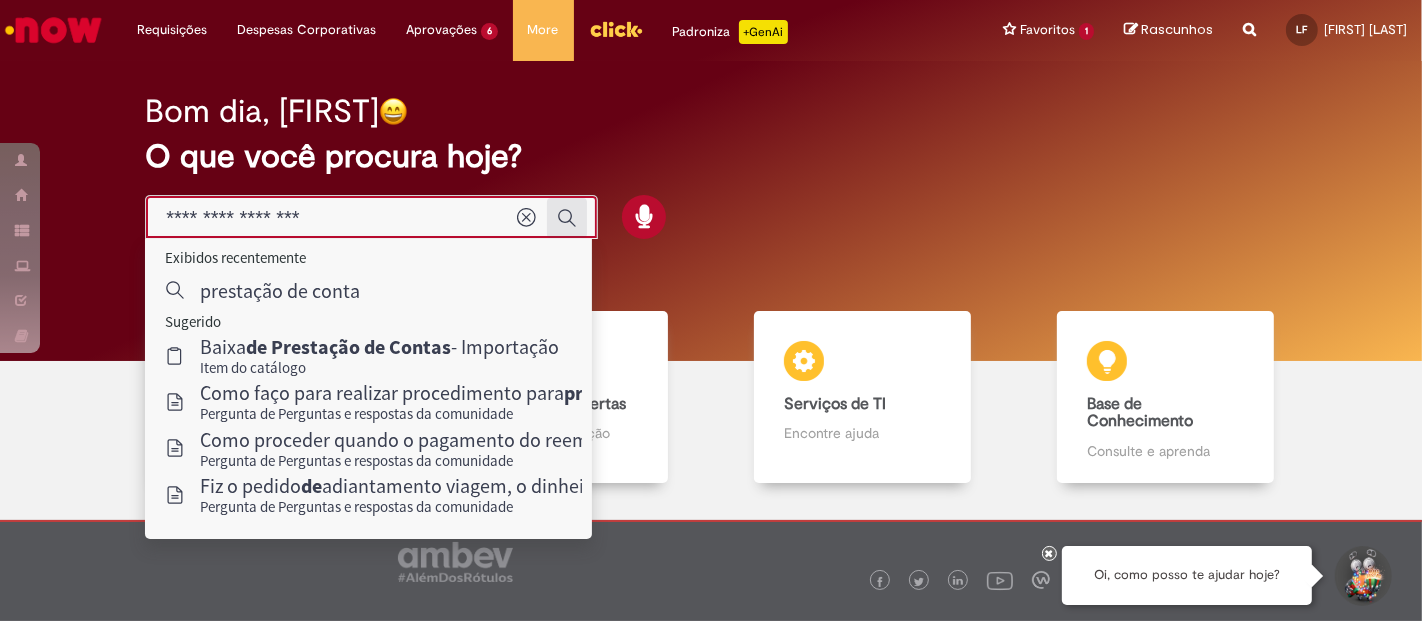 type on "**********" 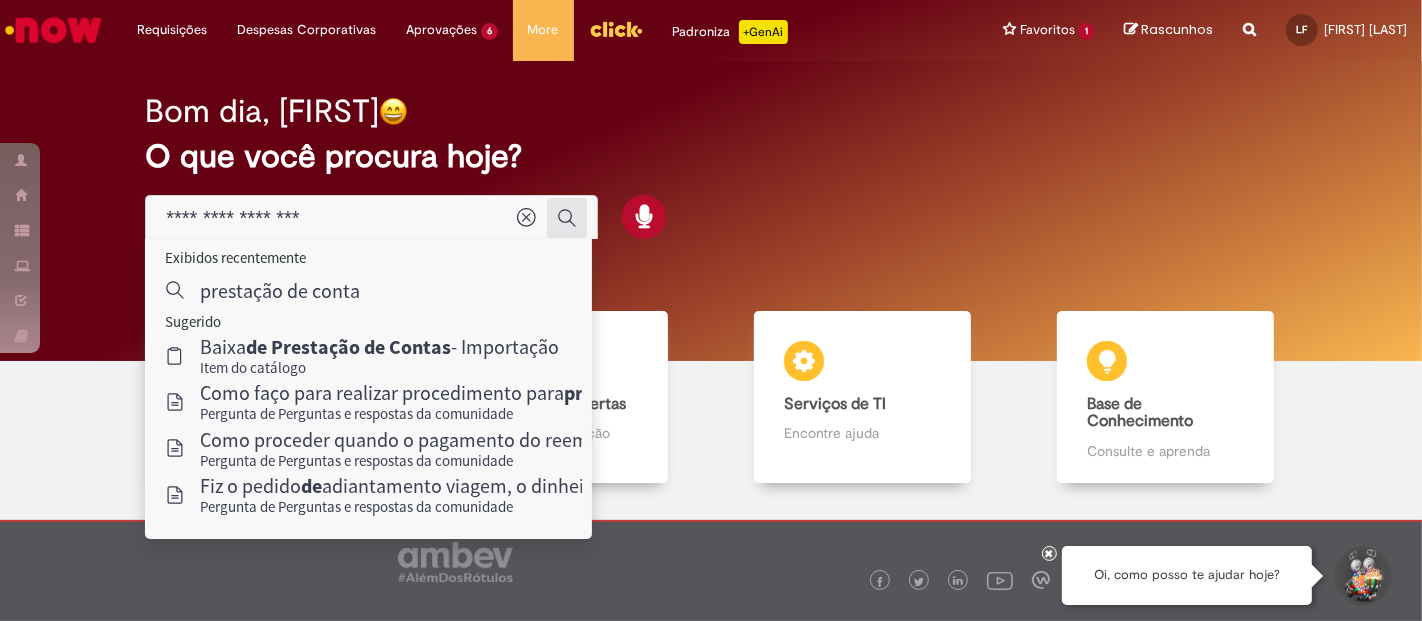 click 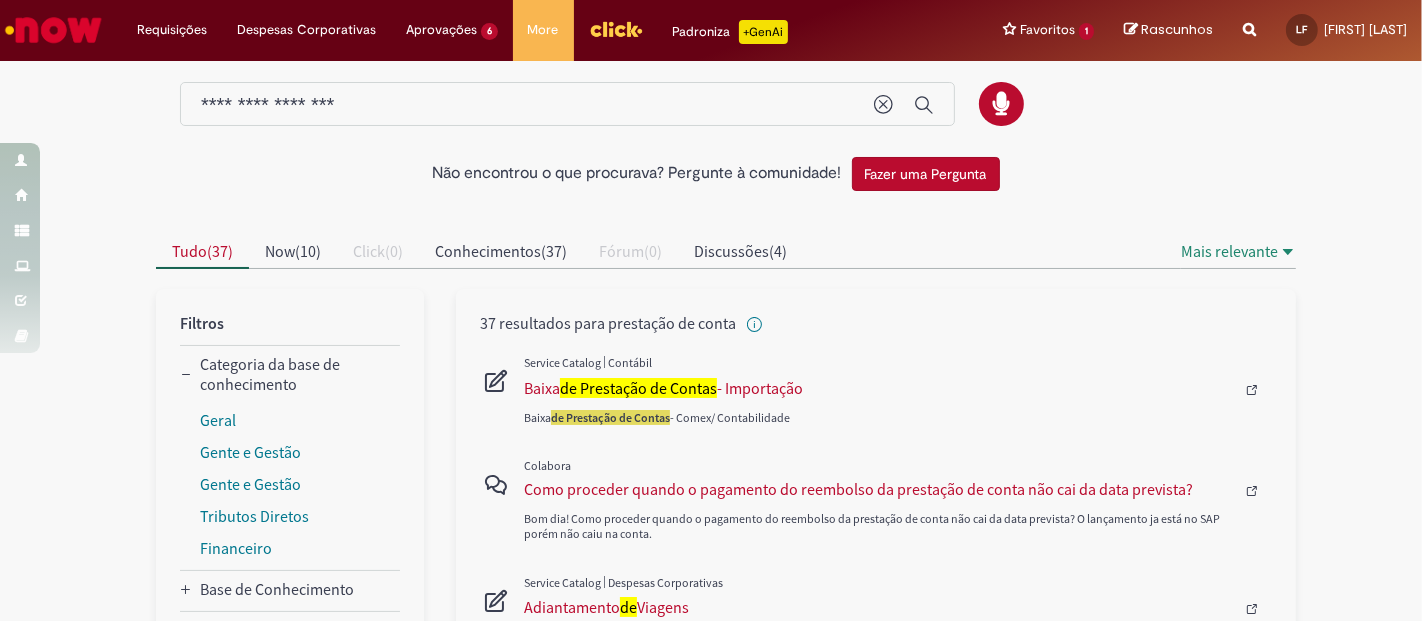scroll, scrollTop: 0, scrollLeft: 0, axis: both 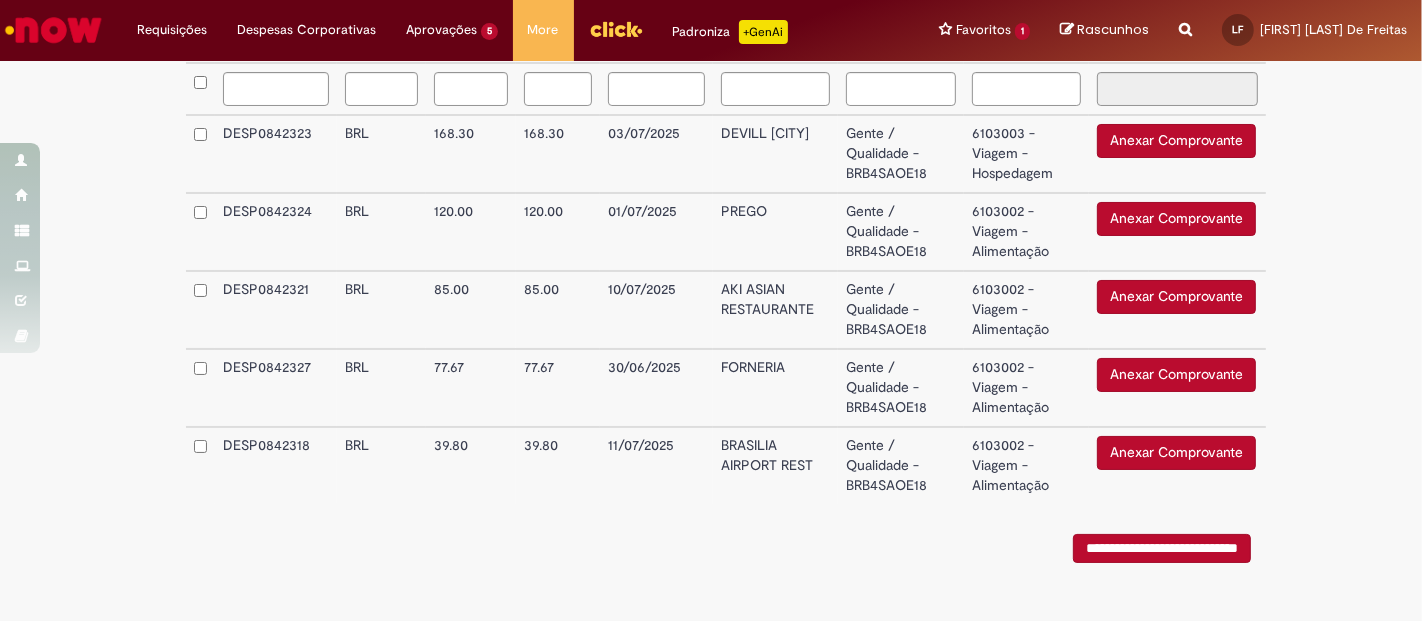 click on "11/07/2025" at bounding box center [657, 465] 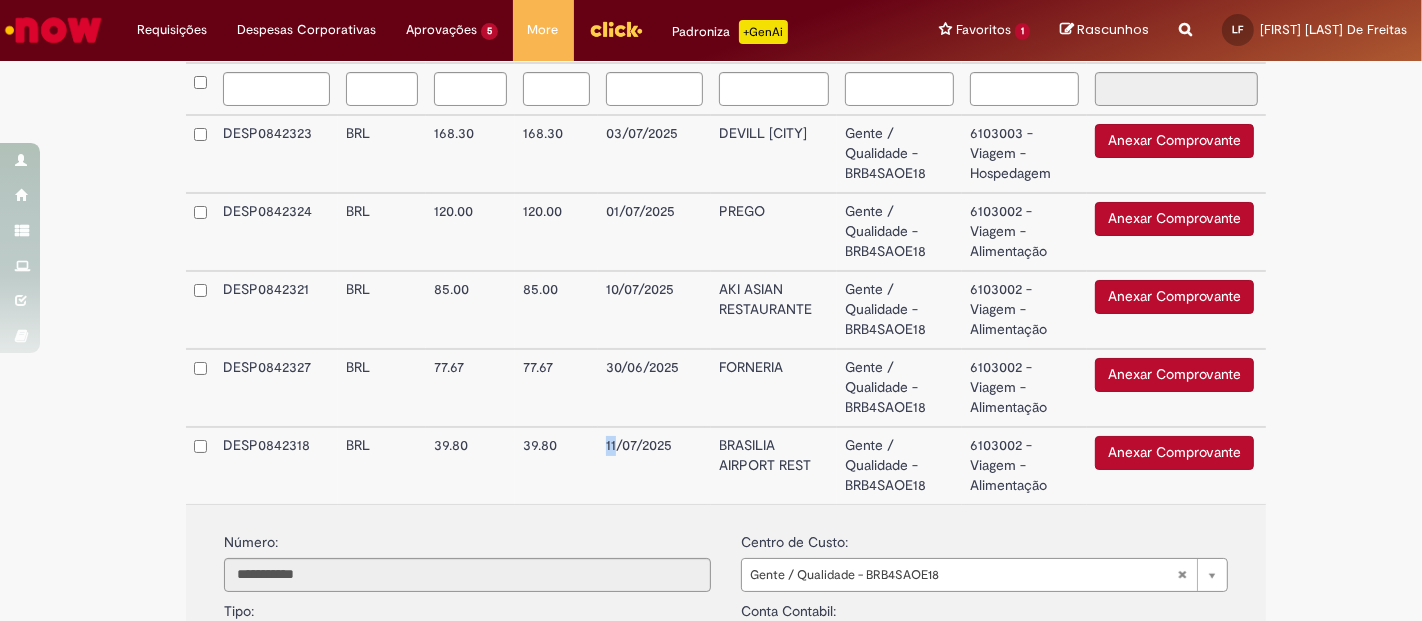 click on "11/07/2025" at bounding box center [655, 465] 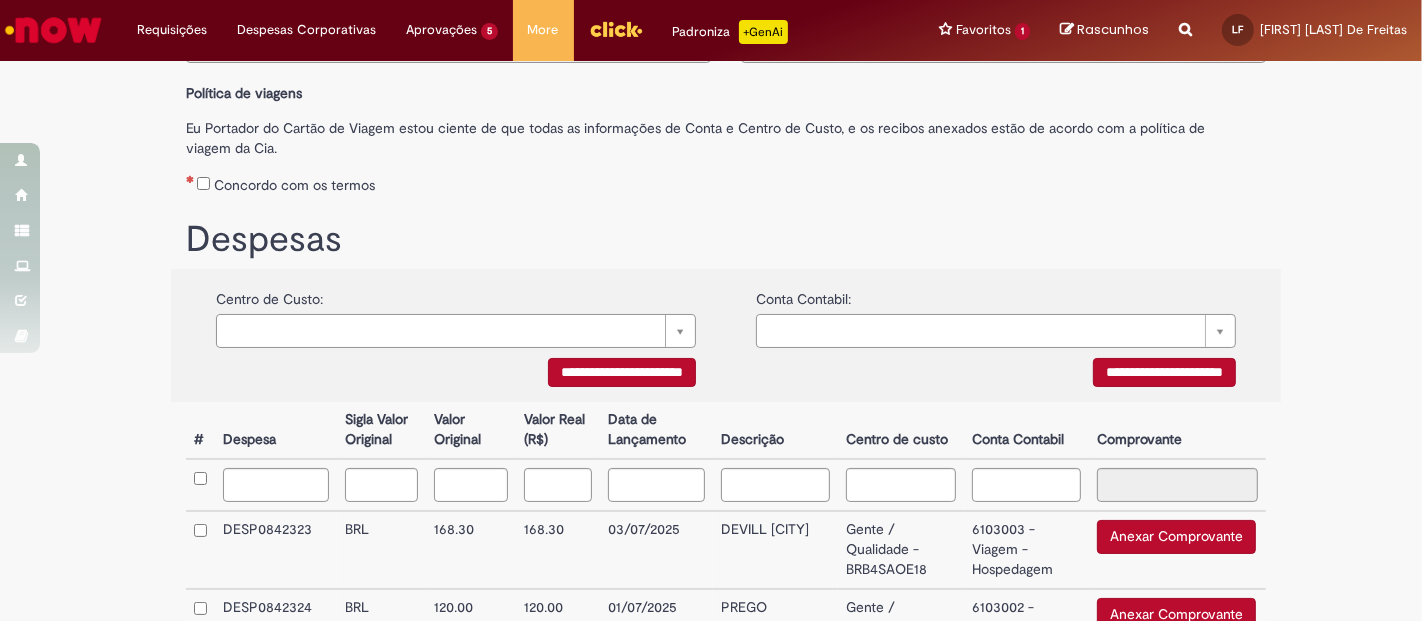 scroll, scrollTop: 0, scrollLeft: 0, axis: both 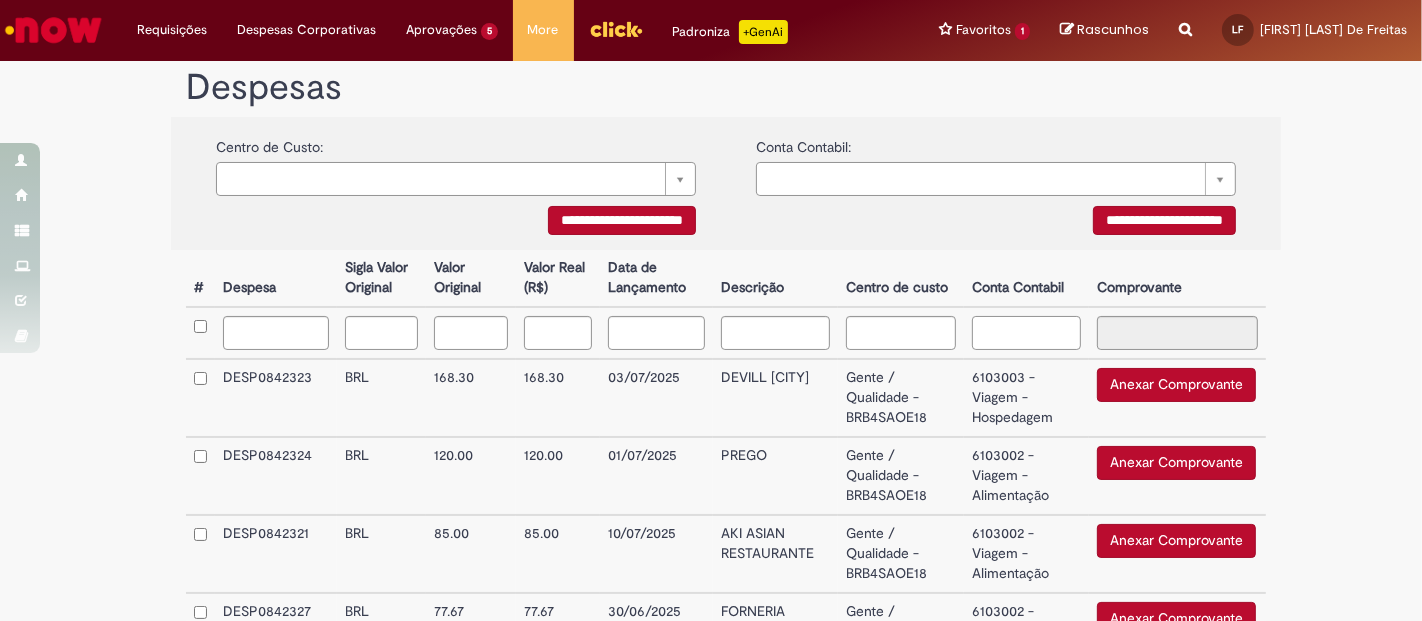 click at bounding box center [1026, 333] 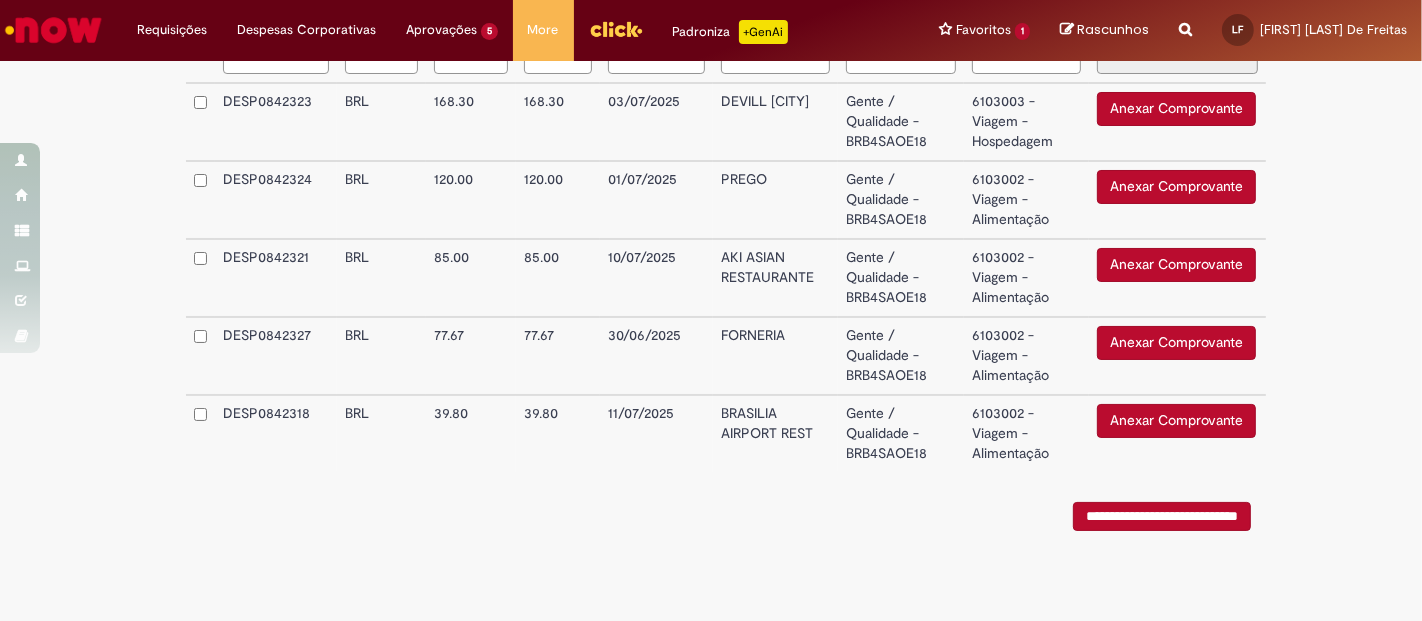 scroll, scrollTop: 490, scrollLeft: 0, axis: vertical 